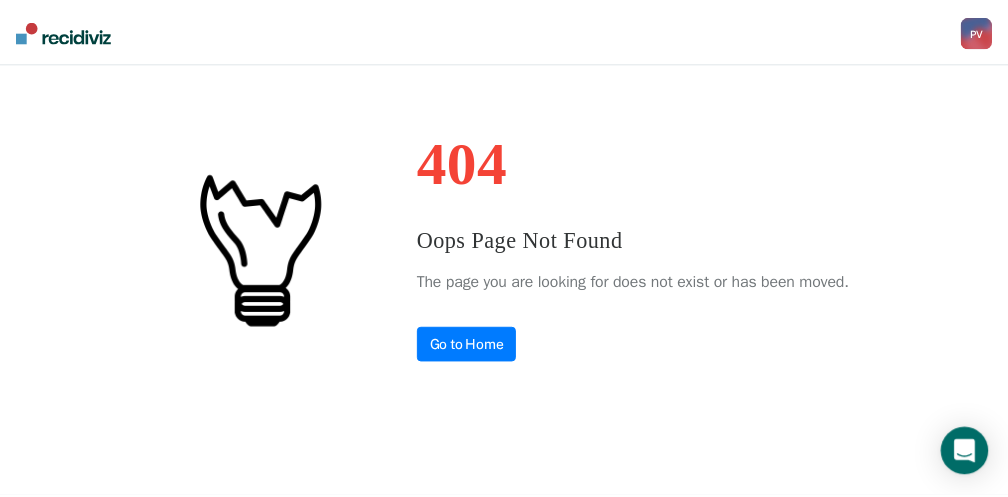 scroll, scrollTop: 0, scrollLeft: 0, axis: both 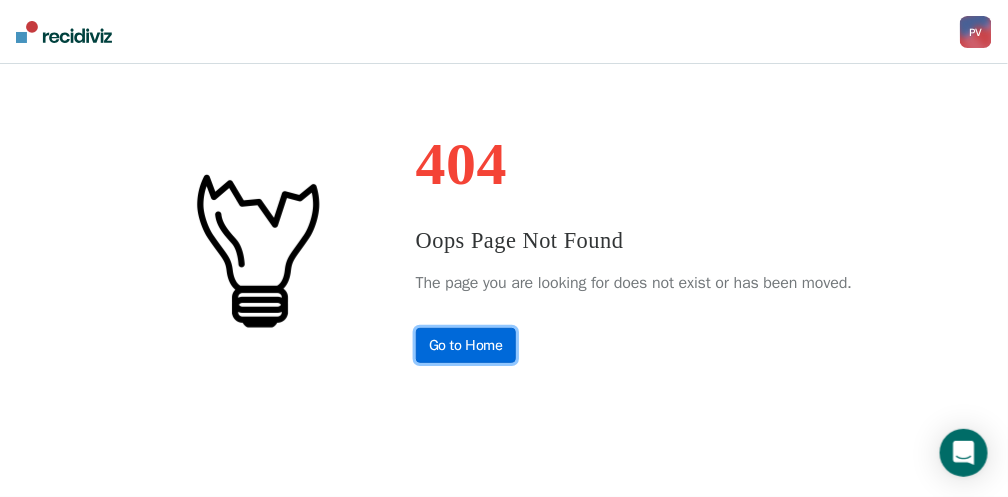 drag, startPoint x: 0, startPoint y: 0, endPoint x: 484, endPoint y: 339, distance: 590.912 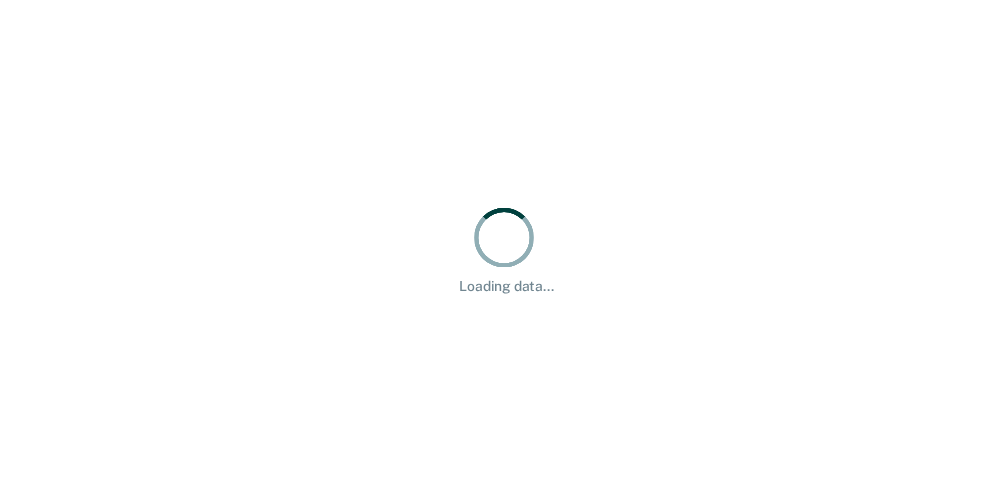 scroll, scrollTop: 0, scrollLeft: 0, axis: both 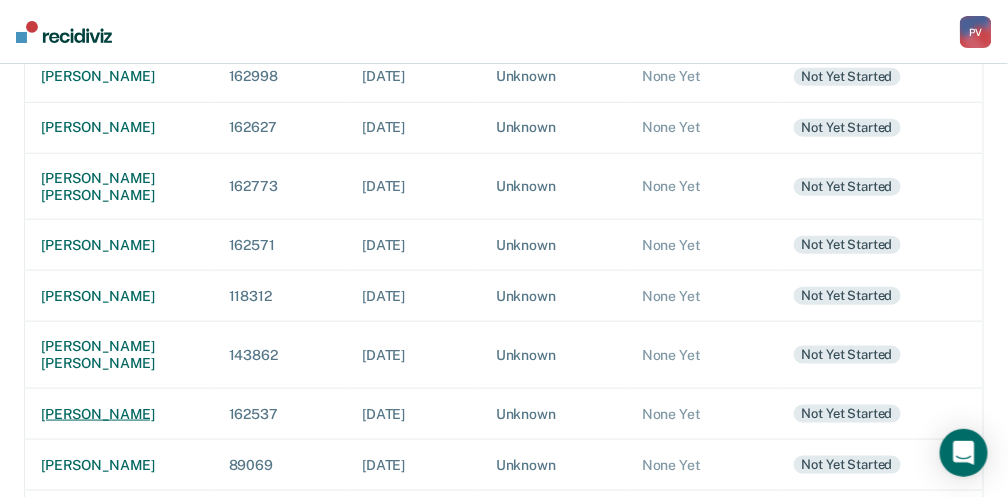 click on "[PERSON_NAME]" at bounding box center (119, 414) 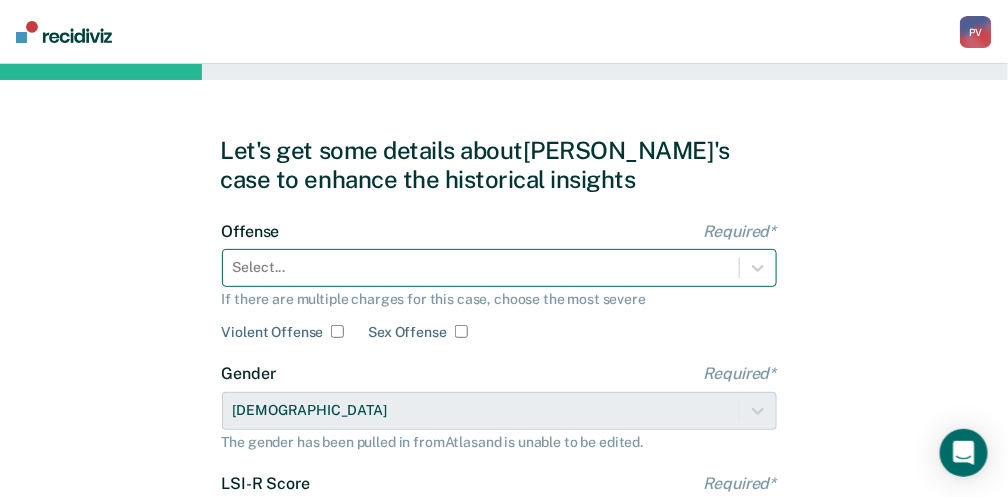click on "Select..." at bounding box center (499, 268) 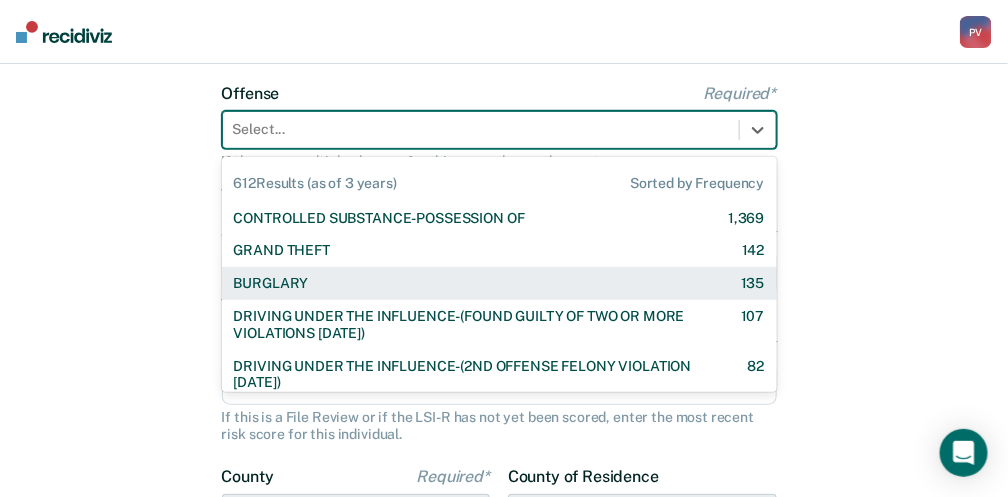 scroll, scrollTop: 146, scrollLeft: 0, axis: vertical 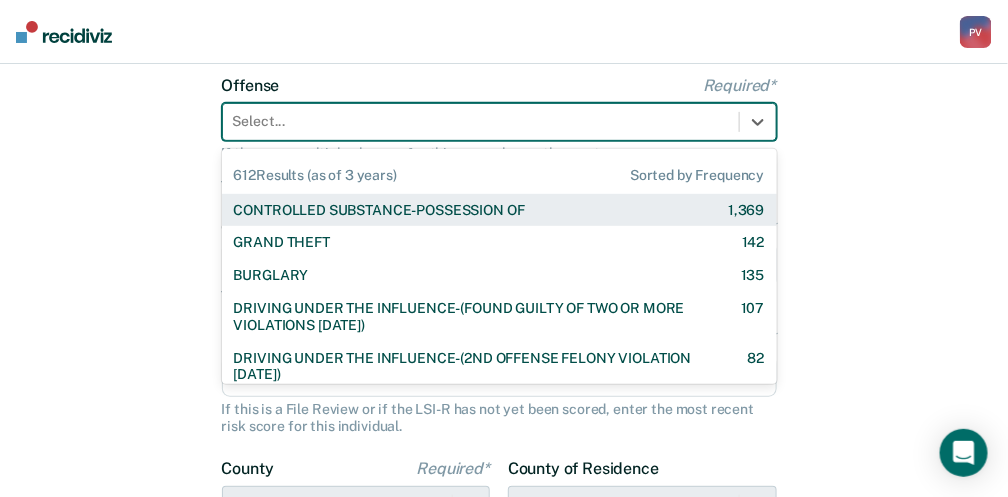 click on "CONTROLLED SUBSTANCE-POSSESSION OF" at bounding box center [379, 210] 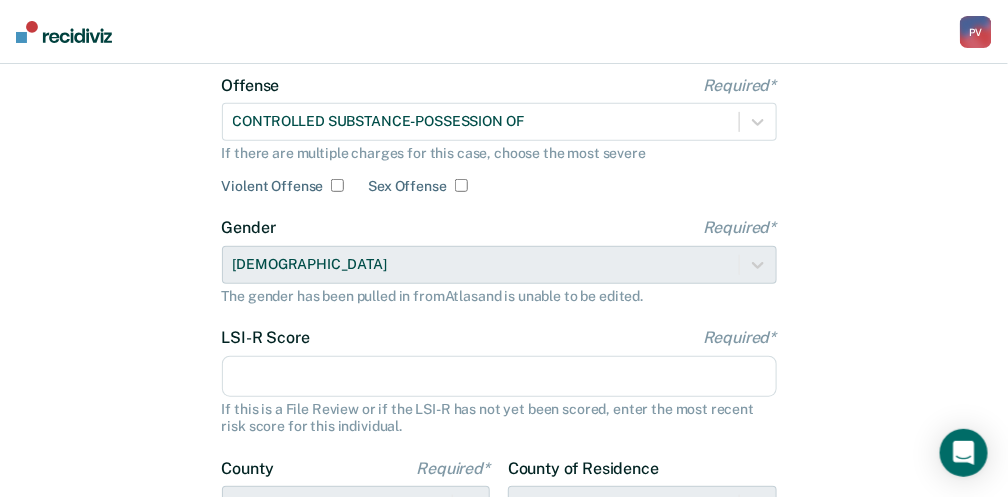 click on "LSI-R Score  Required*" at bounding box center (499, 377) 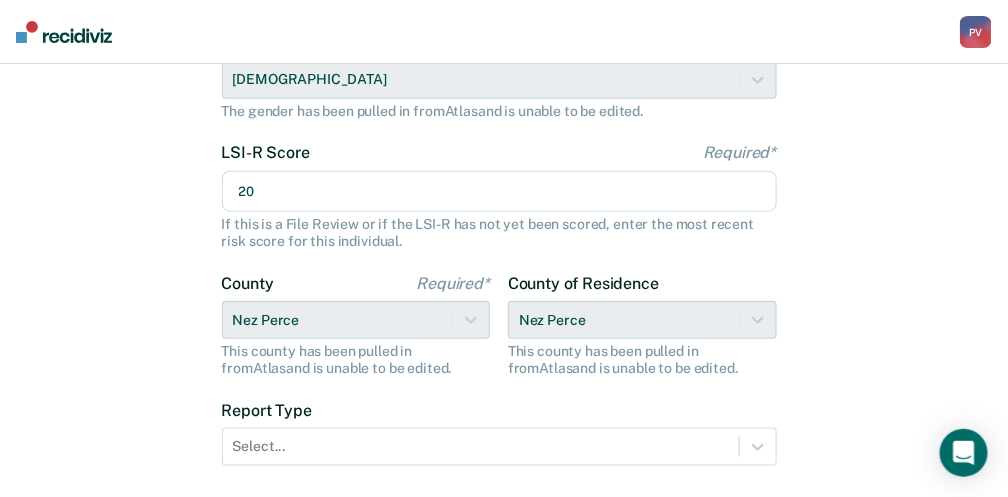 scroll, scrollTop: 346, scrollLeft: 0, axis: vertical 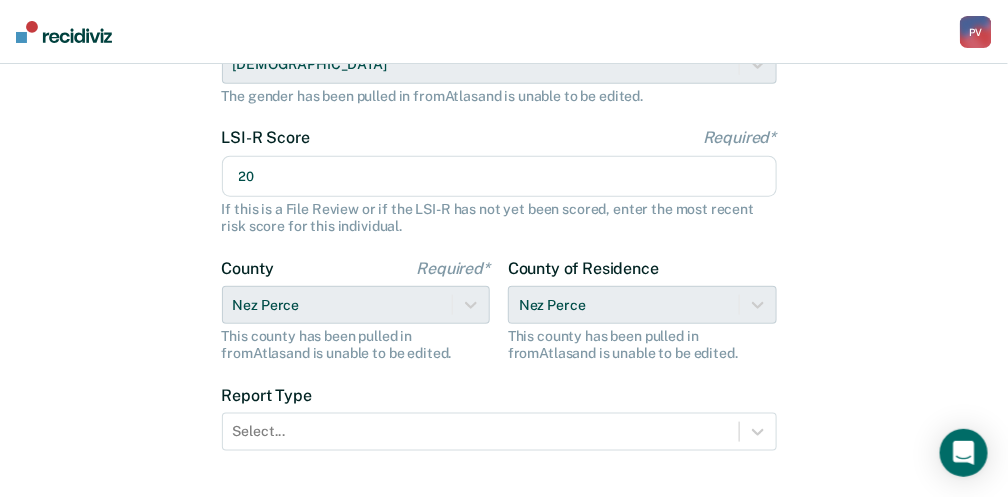 type on "20" 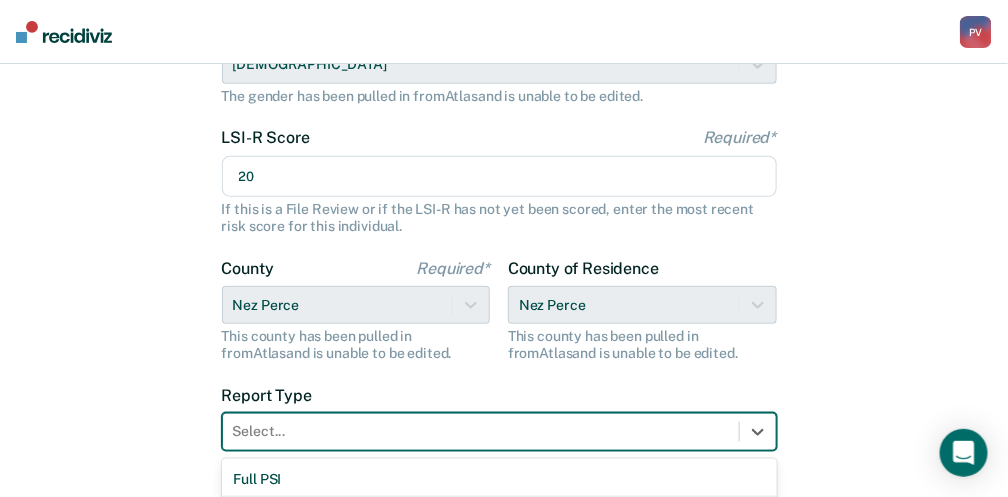 scroll, scrollTop: 421, scrollLeft: 0, axis: vertical 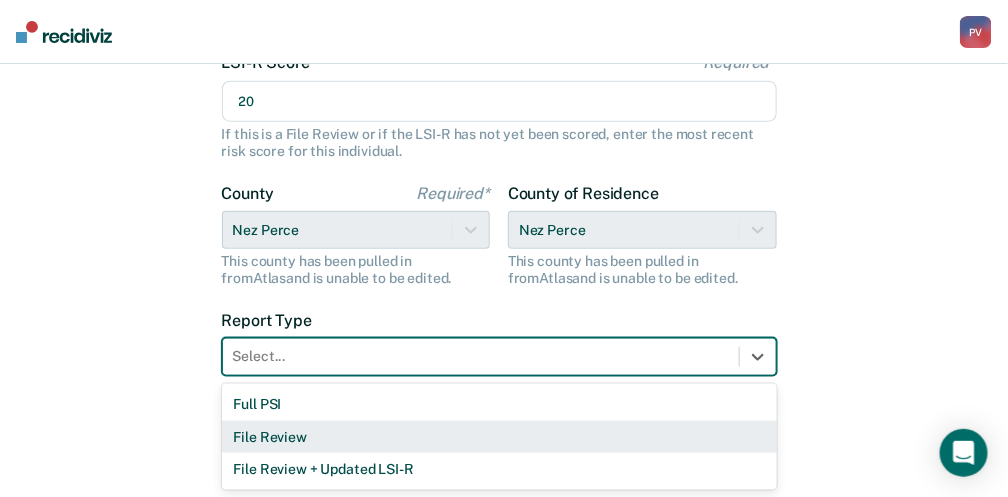 click on "3 results available. Use Up and Down to choose options, press Enter to select the currently focused option, press Escape to exit the menu, press Tab to select the option and exit the menu. Select... Full PSI File Review File Review + Updated LSI-R" at bounding box center [499, 357] 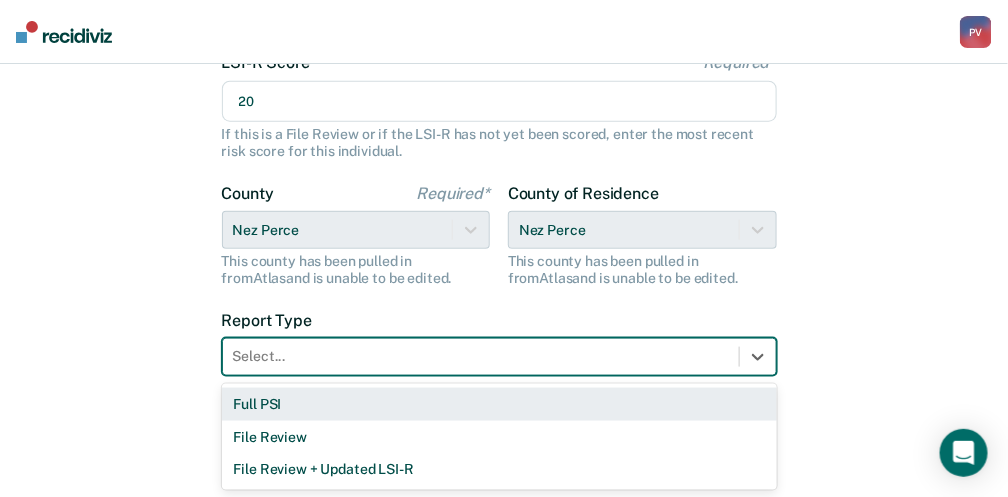 click on "Full PSI" at bounding box center (499, 404) 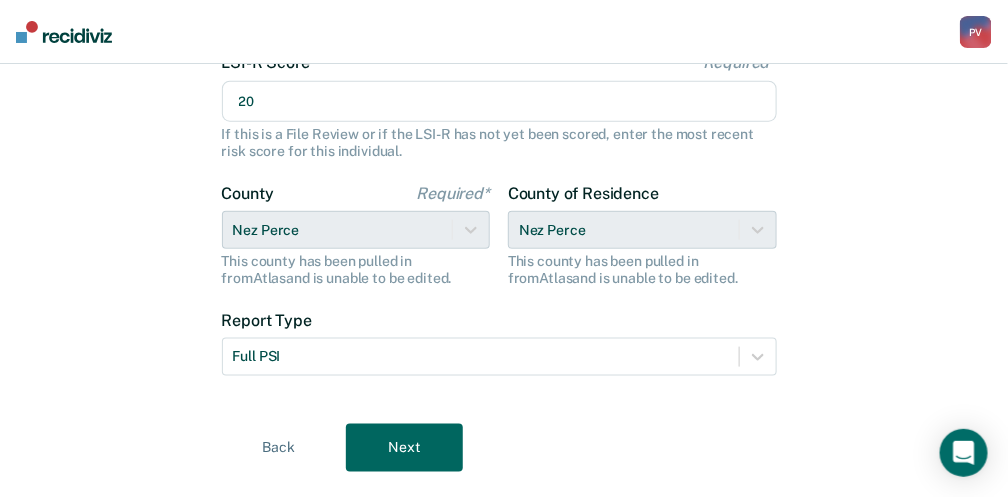 click on "Next" at bounding box center (404, 448) 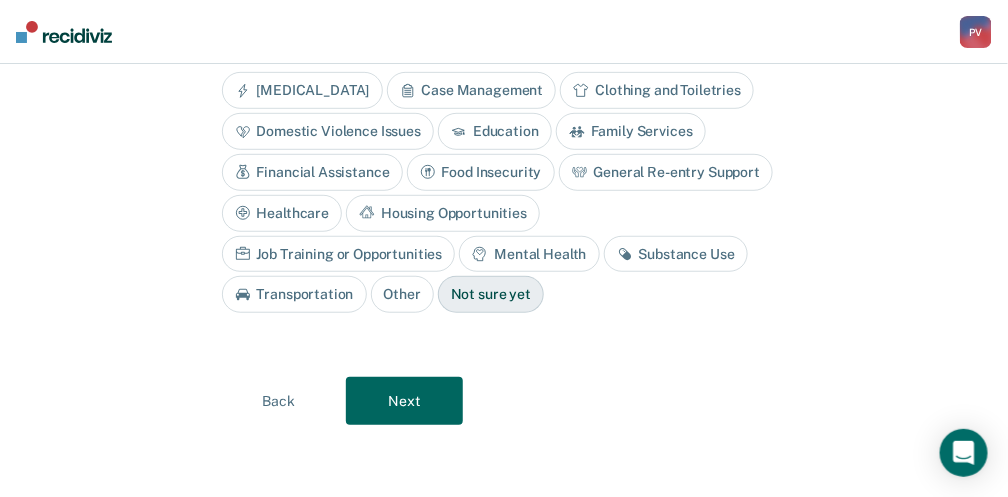 scroll, scrollTop: 167, scrollLeft: 0, axis: vertical 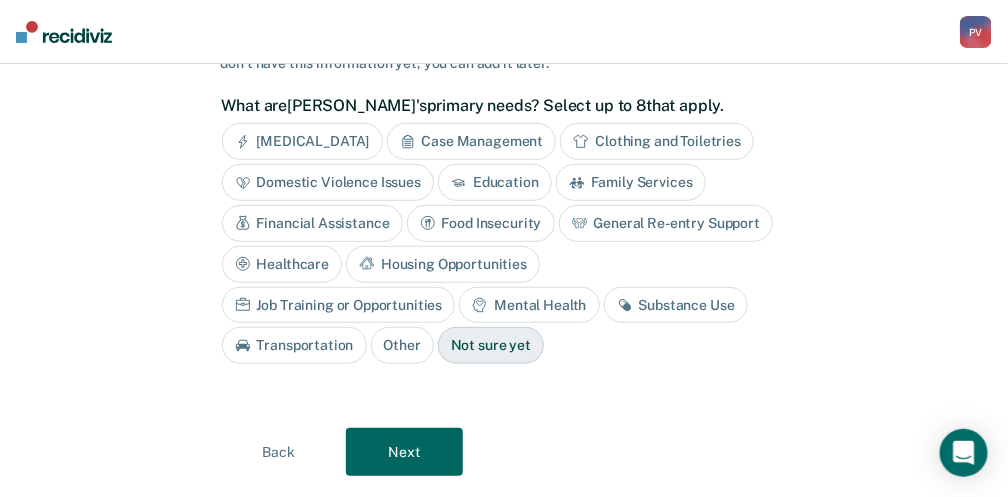 click on "Substance Use" at bounding box center [676, 305] 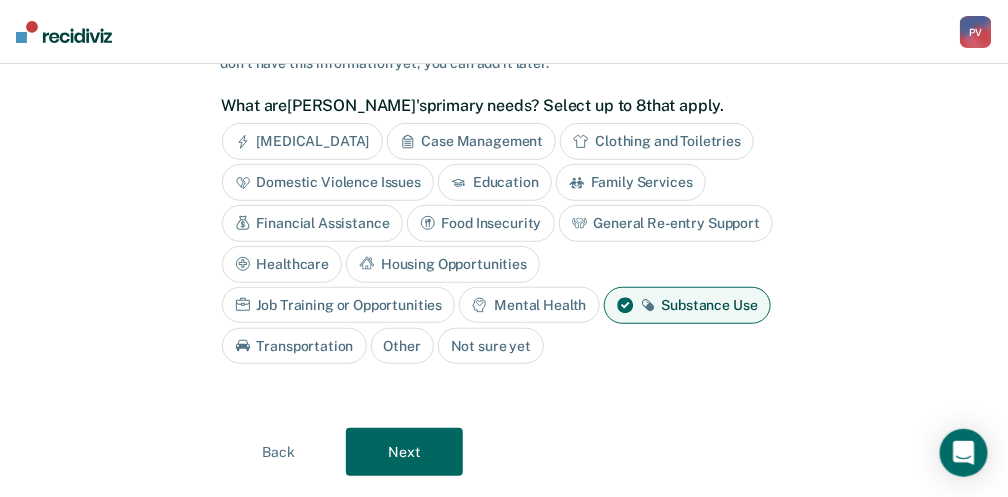 click on "Next" at bounding box center [404, 452] 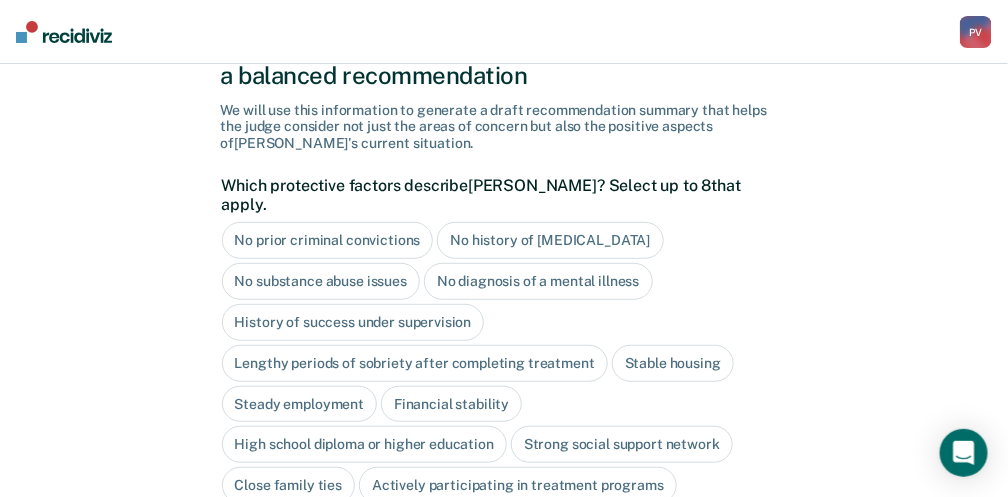 scroll, scrollTop: 103, scrollLeft: 0, axis: vertical 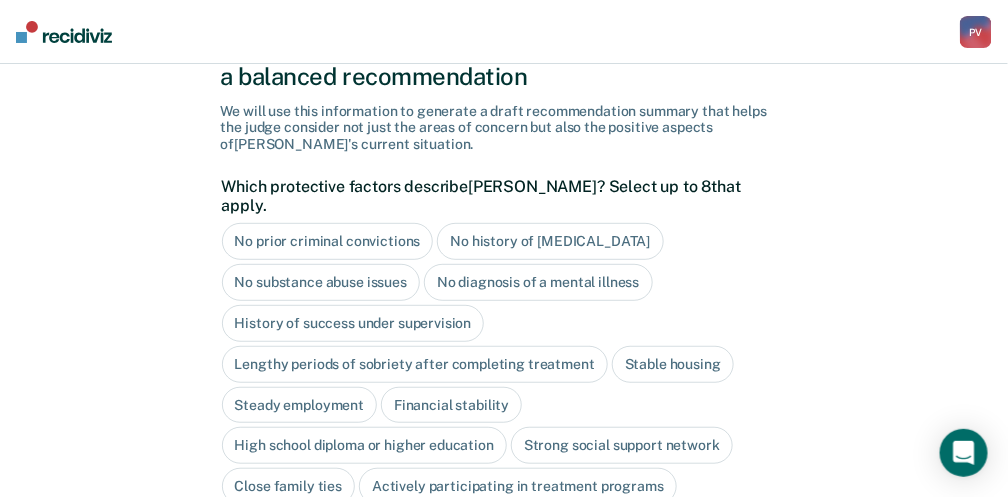 click on "No diagnosis of a mental illness" at bounding box center (538, 282) 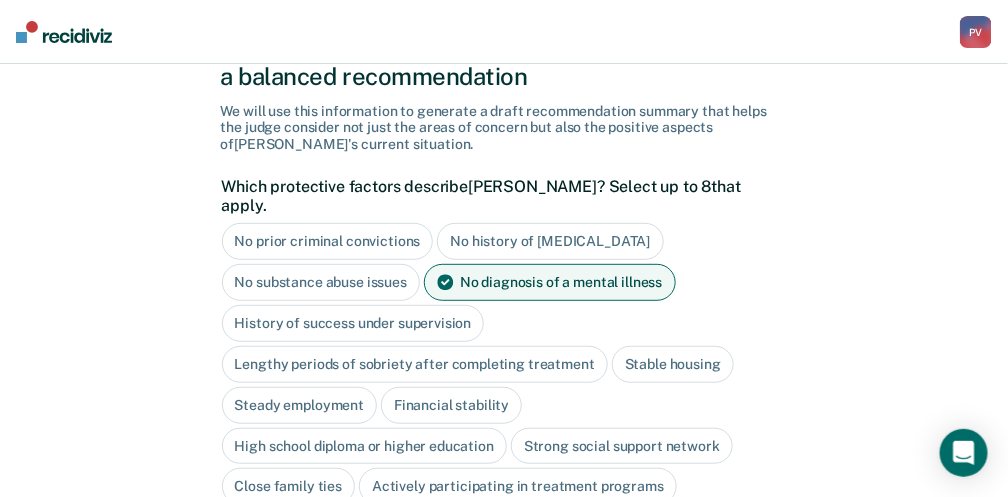 click on "Stable housing" at bounding box center [673, 364] 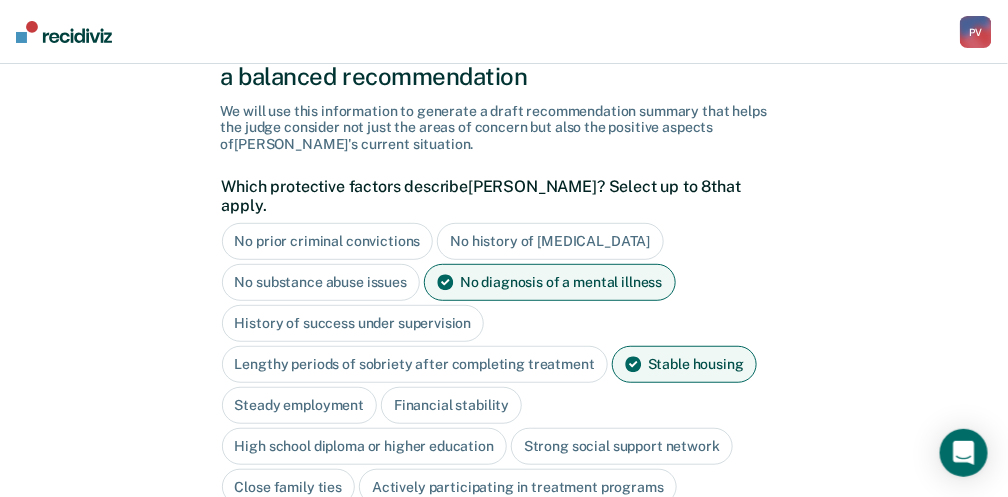 click on "Steady employment" at bounding box center (300, 405) 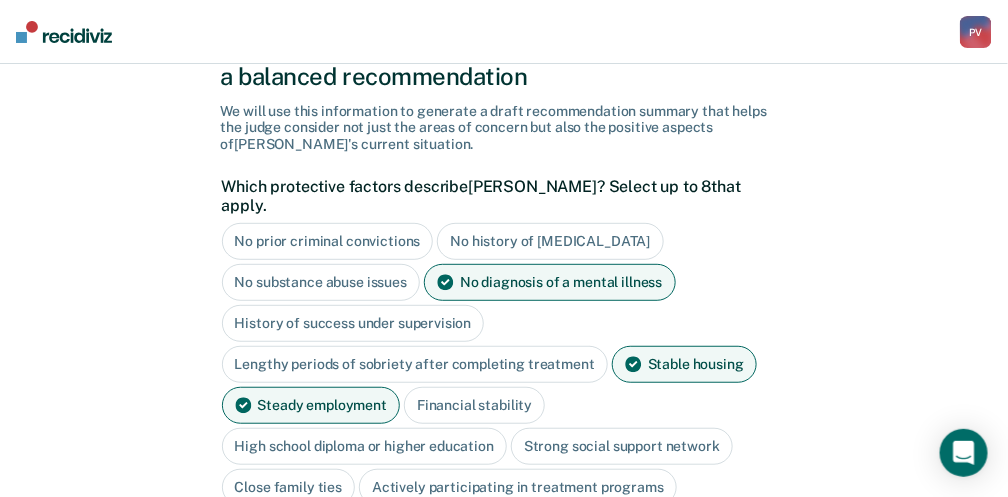 click on "High school diploma or higher education" at bounding box center (365, 446) 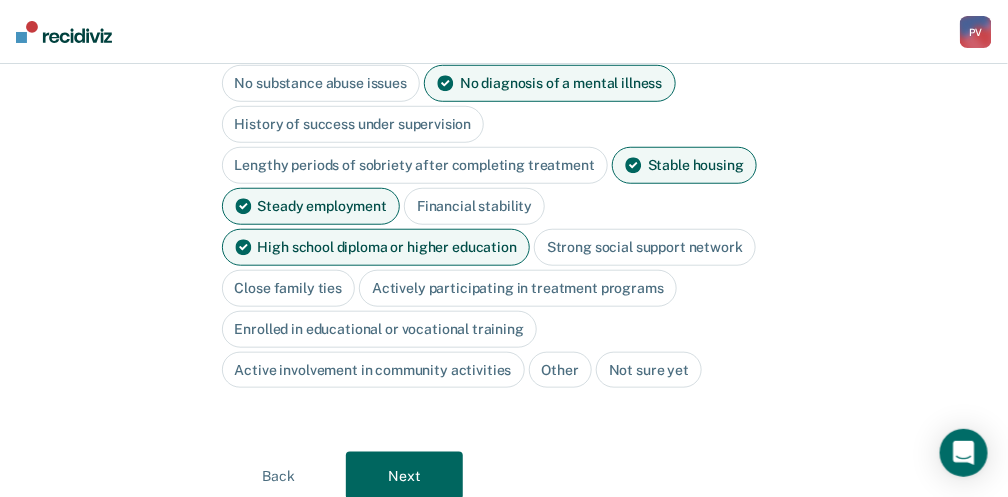 scroll, scrollTop: 303, scrollLeft: 0, axis: vertical 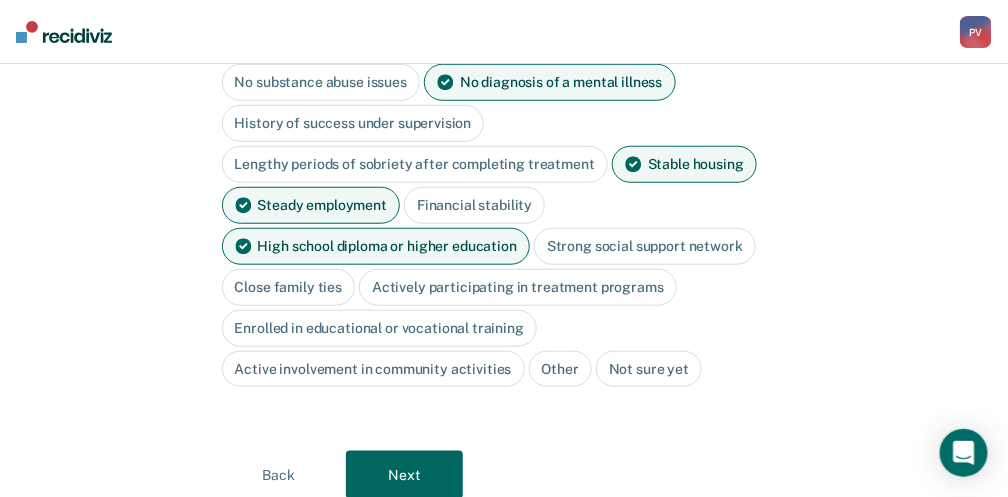 click on "Next" at bounding box center (404, 475) 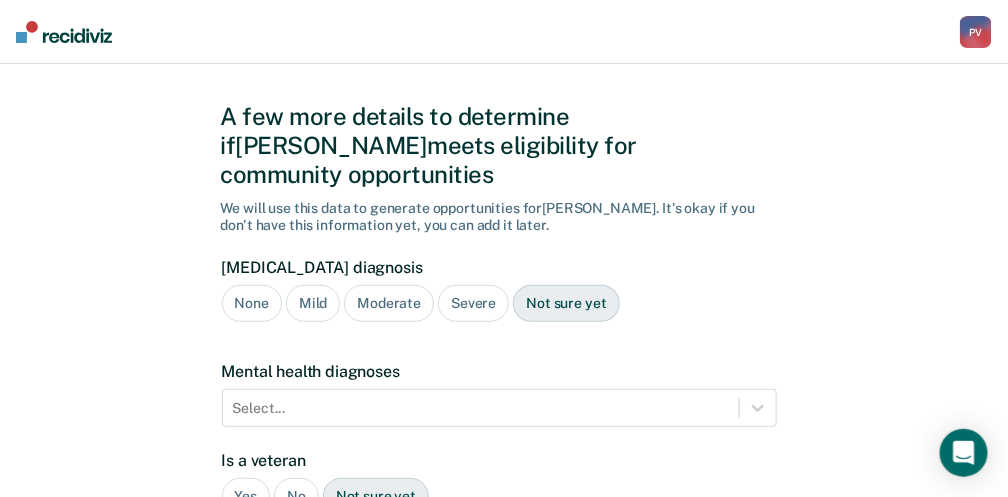 scroll, scrollTop: 66, scrollLeft: 0, axis: vertical 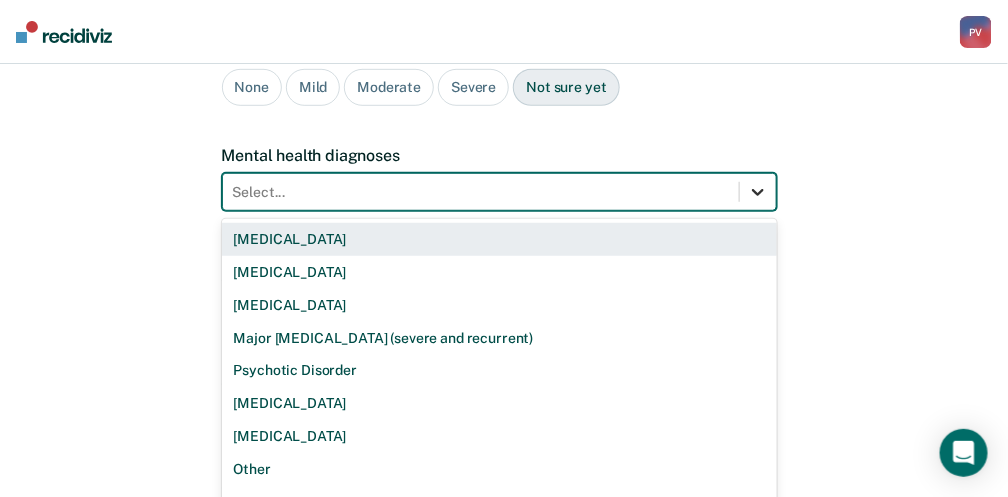click on "9 results available. Use Up and Down to choose options, press Enter to select the currently focused option, press Escape to exit the menu, press Tab to select the option and exit the menu. Select... [MEDICAL_DATA] [MEDICAL_DATA] [MEDICAL_DATA] Major [MEDICAL_DATA] (severe and recurrent) Psychotic Disorder [MEDICAL_DATA] [MEDICAL_DATA] Other None" at bounding box center (499, 192) 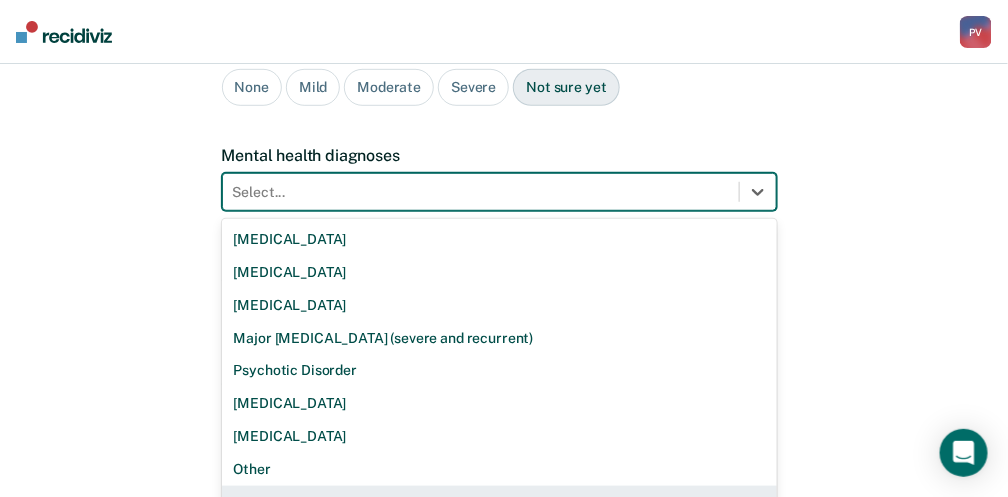 click on "None" at bounding box center [499, 502] 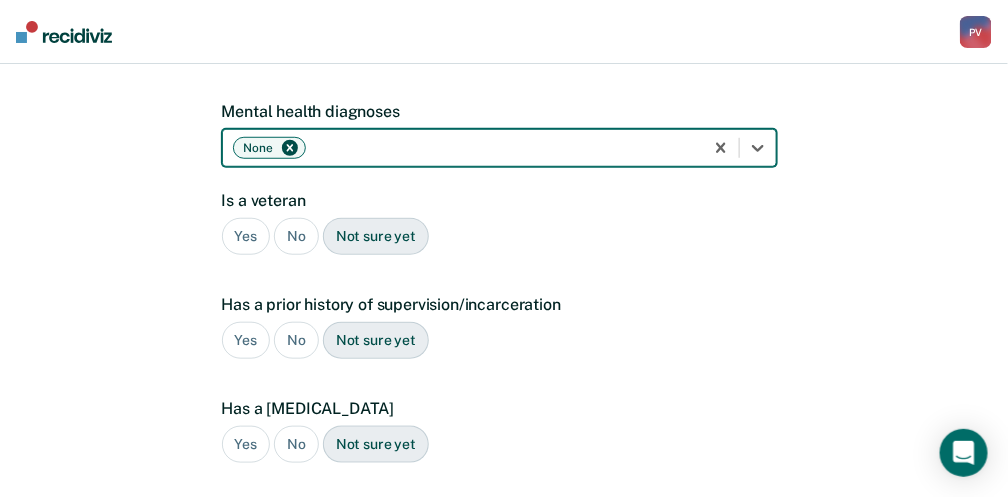 scroll, scrollTop: 317, scrollLeft: 0, axis: vertical 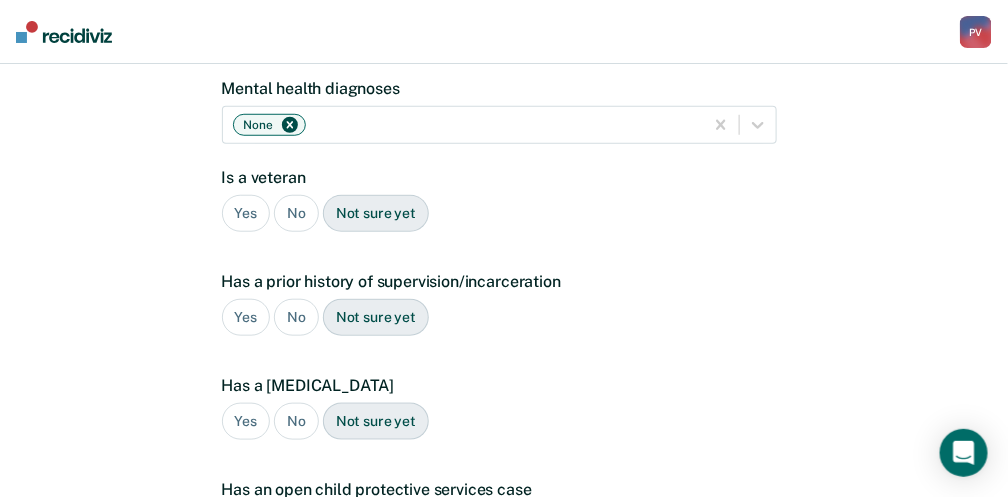 click on "No" at bounding box center [296, 213] 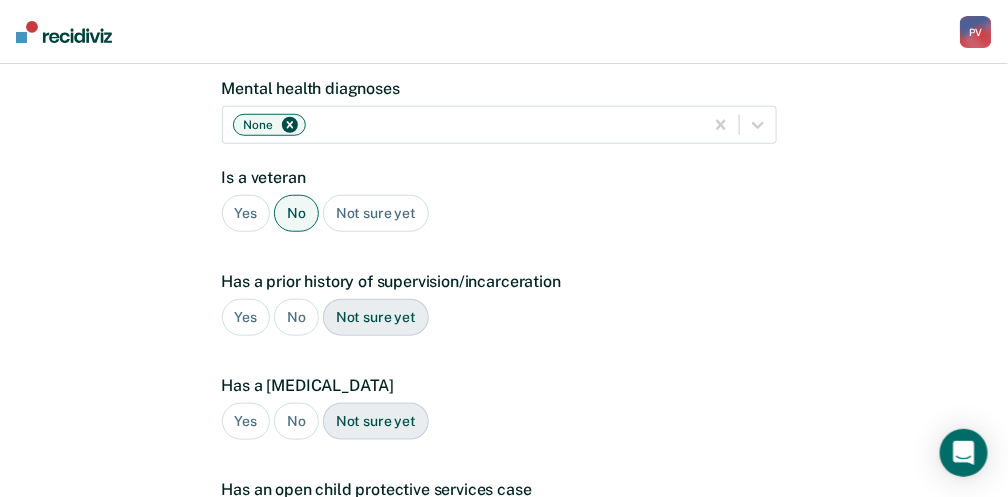 click on "Yes" at bounding box center (246, 317) 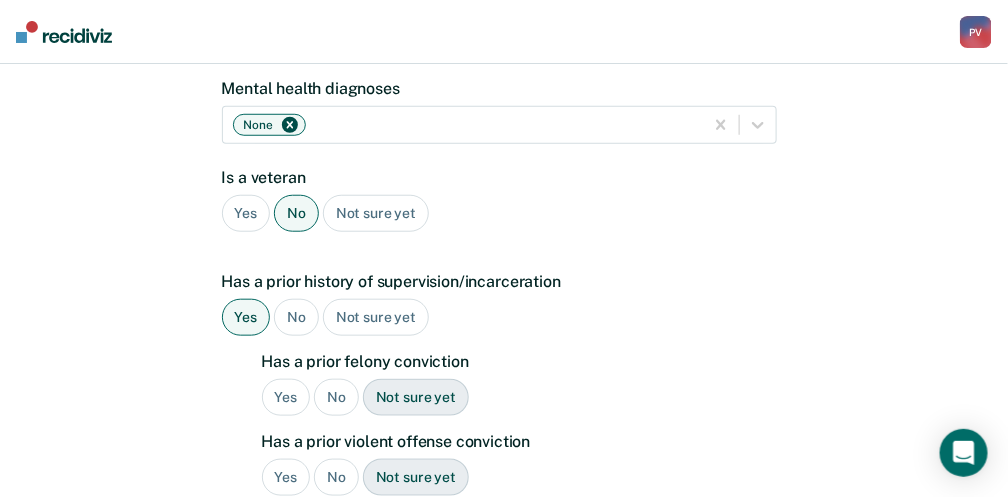 click on "No" at bounding box center [336, 397] 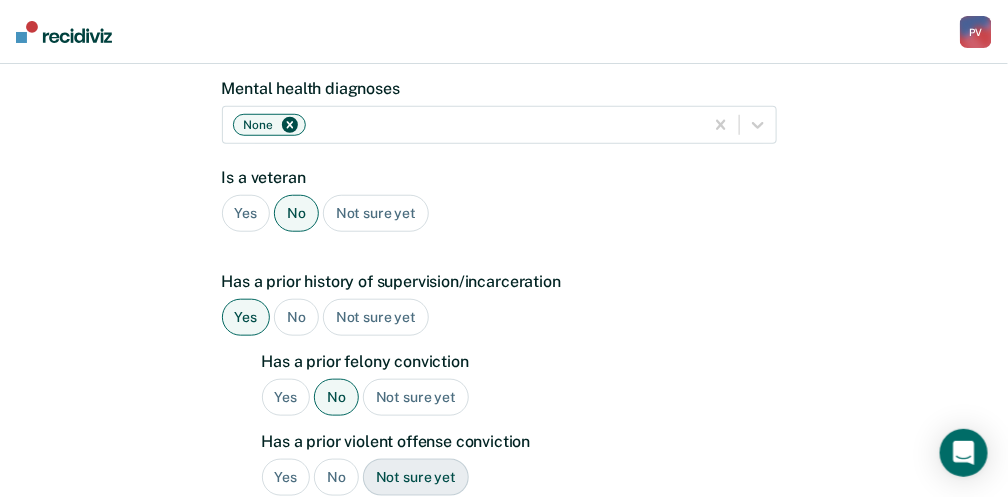 click on "Not sure yet" at bounding box center [416, 477] 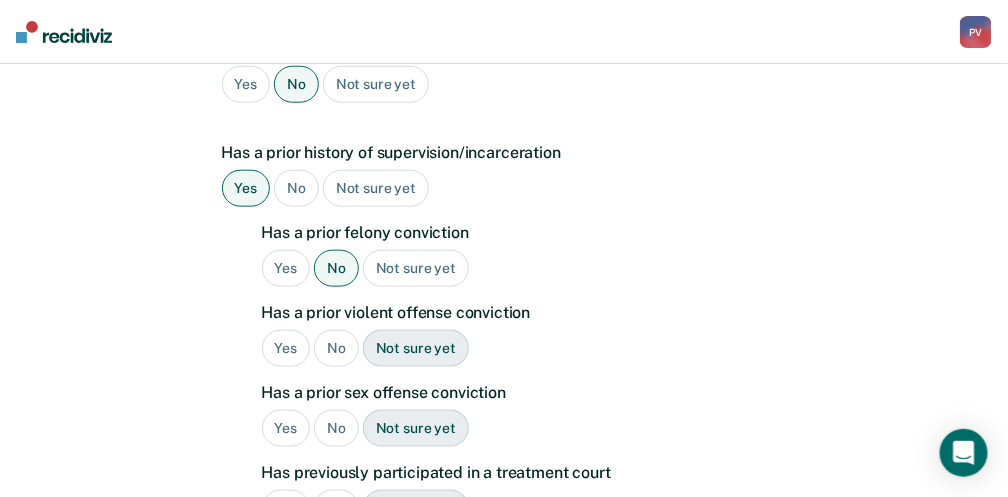 scroll, scrollTop: 450, scrollLeft: 0, axis: vertical 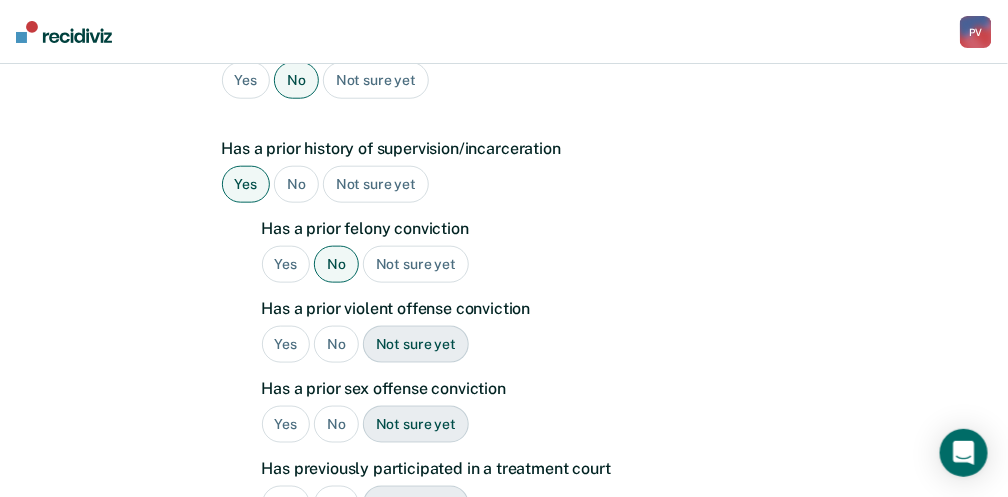 click on "No" at bounding box center [336, 424] 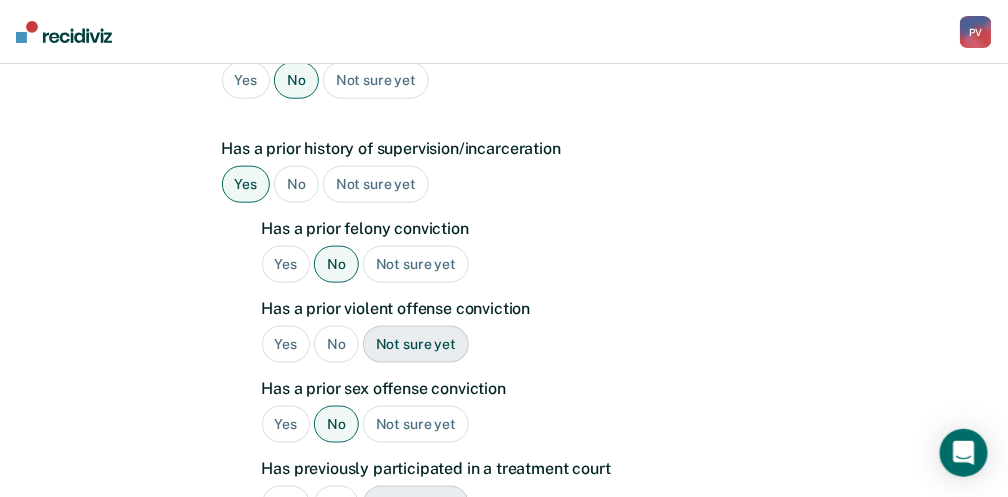 click on "No" at bounding box center [336, 504] 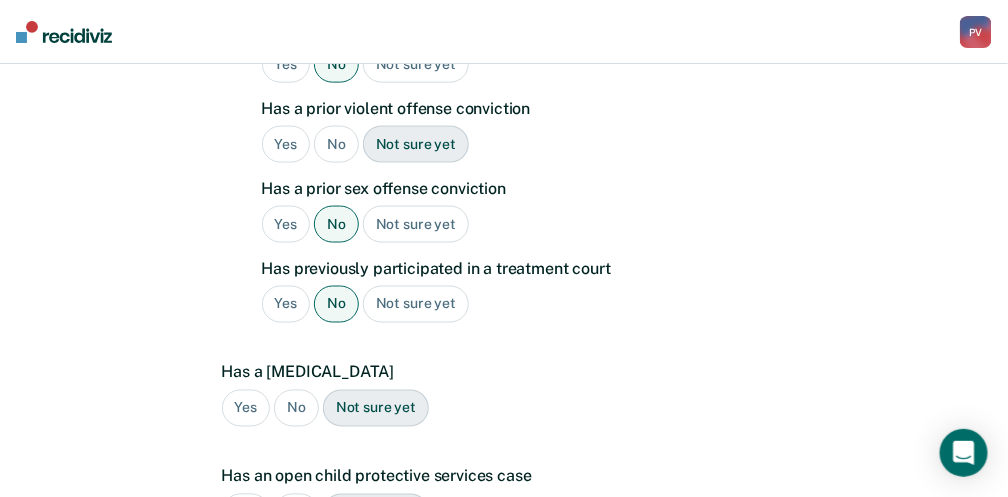 scroll, scrollTop: 717, scrollLeft: 0, axis: vertical 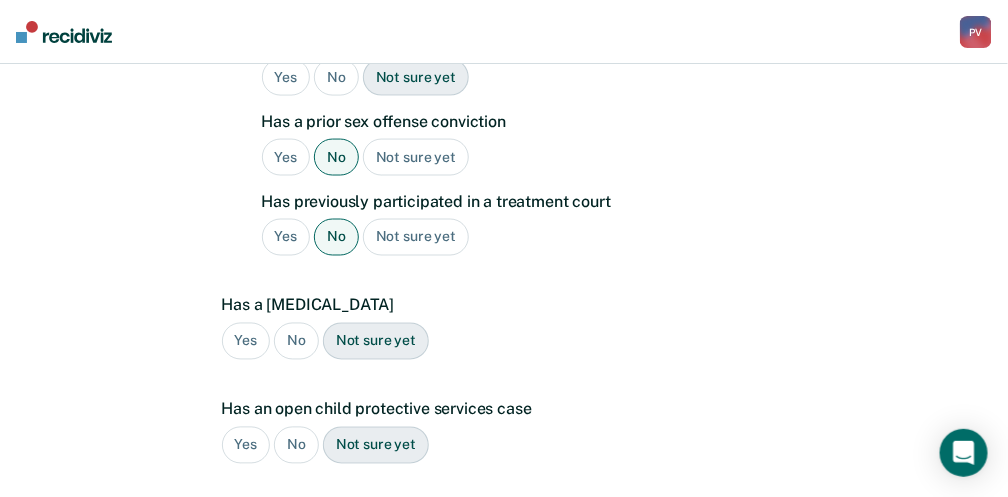 click on "No" at bounding box center [296, 341] 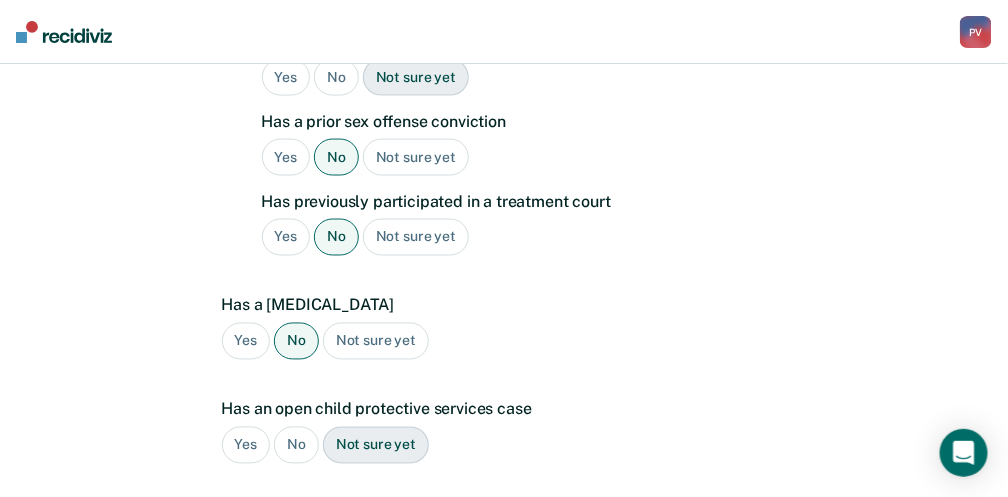 click on "No" at bounding box center [296, 445] 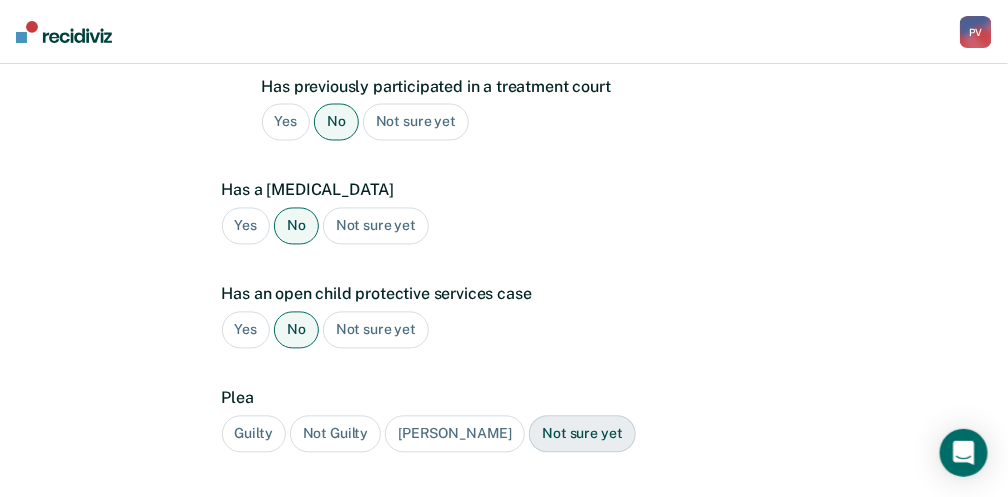 scroll, scrollTop: 850, scrollLeft: 0, axis: vertical 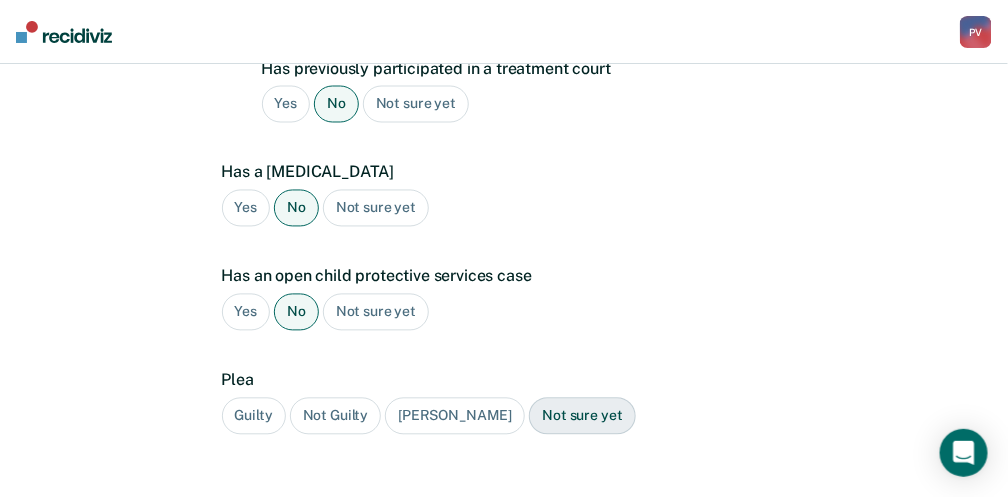 click on "Guilty" at bounding box center (254, 416) 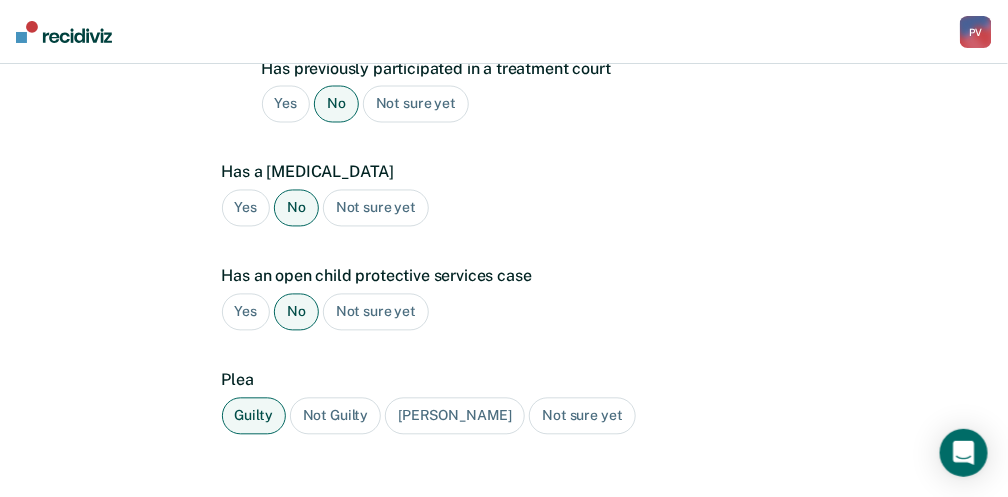 click on "Next" at bounding box center [404, 523] 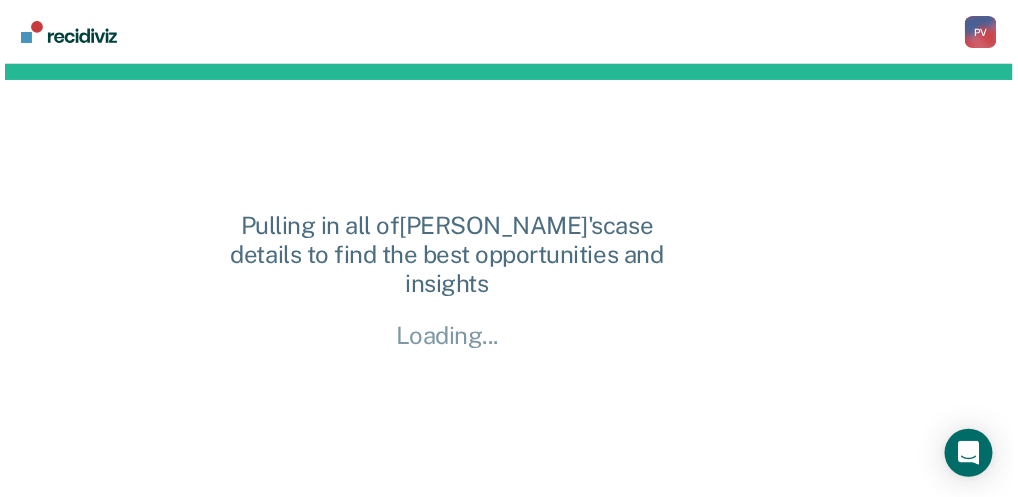 scroll, scrollTop: 0, scrollLeft: 0, axis: both 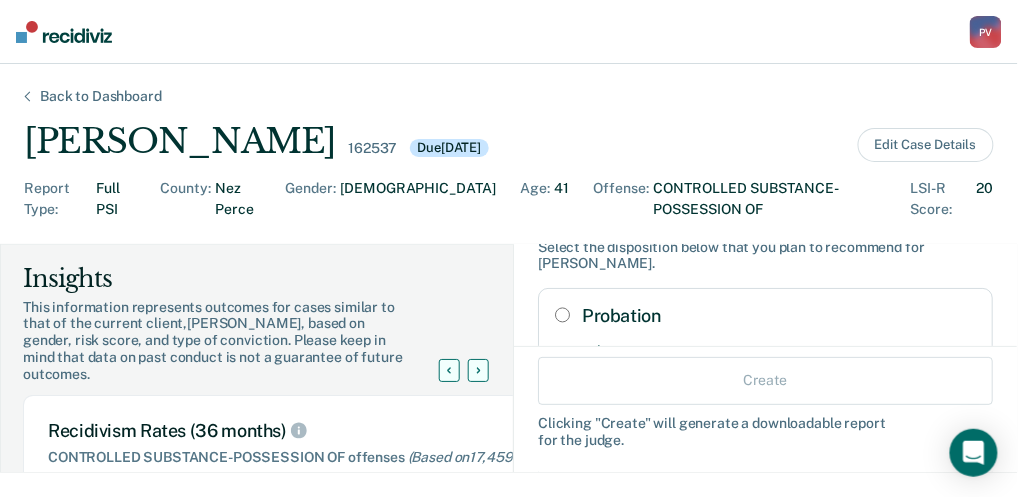 click on "Probation" at bounding box center [562, 315] 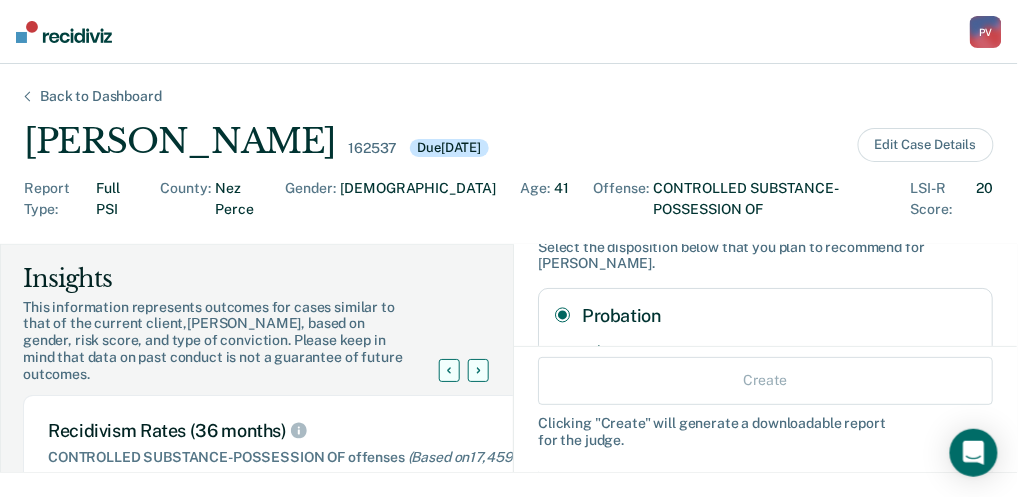 radio on "true" 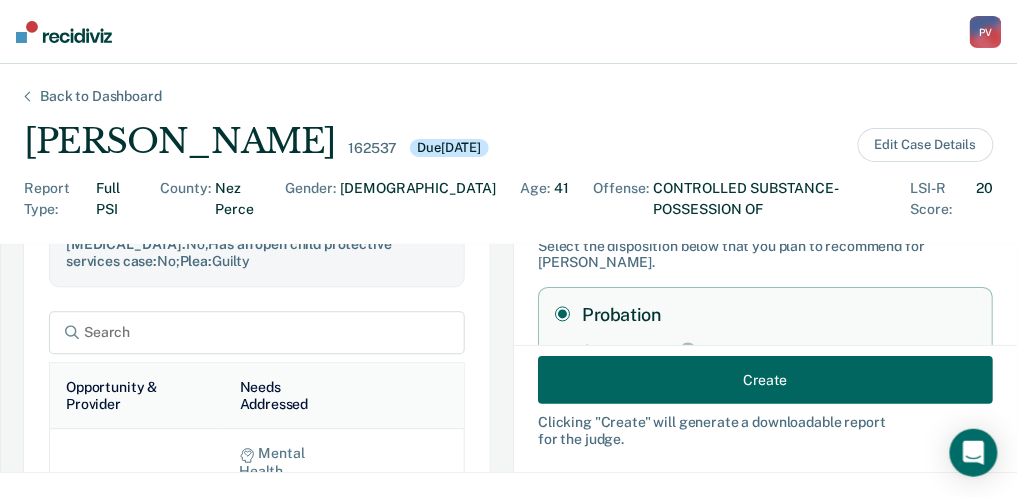 scroll, scrollTop: 1066, scrollLeft: 0, axis: vertical 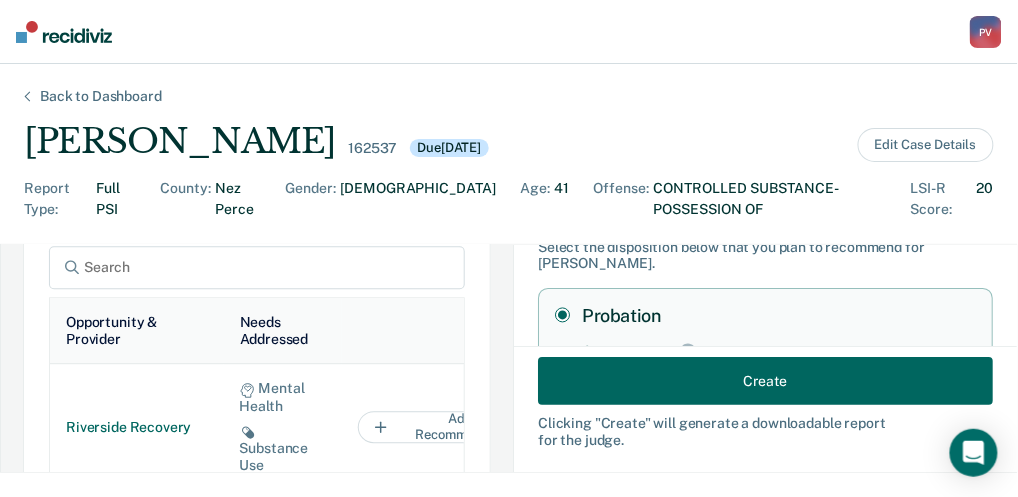 click on "Create" at bounding box center [765, 380] 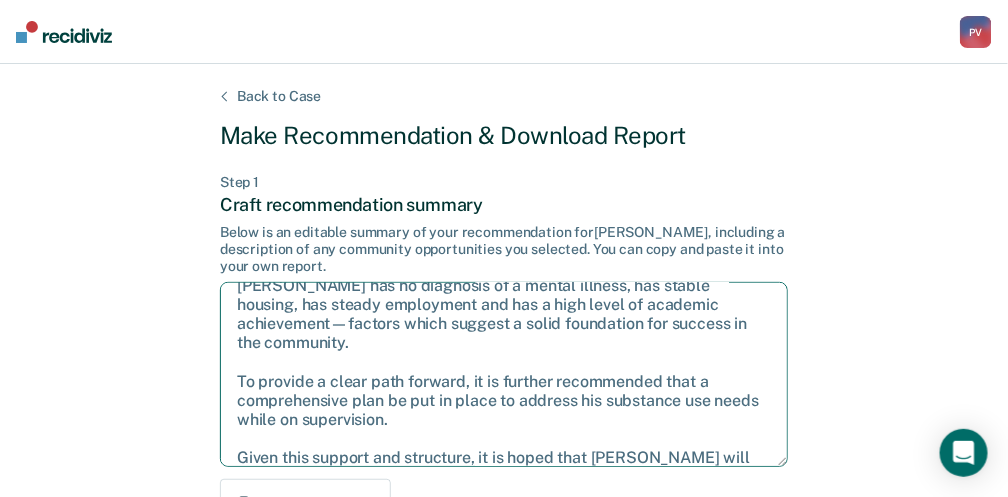 drag, startPoint x: 233, startPoint y: 306, endPoint x: 403, endPoint y: 458, distance: 228.04385 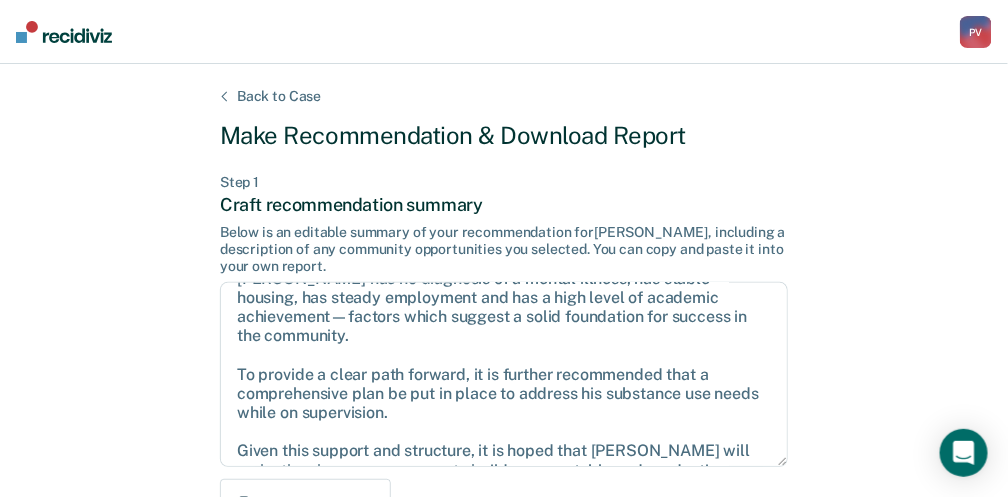 click on "Back to Case Make Recommendation & Download Report Step 1 Craft recommendation summary Below is an editable summary of your recommendation for  [PERSON_NAME] , including a description of any community opportunities you selected. You can copy and paste it into your own report. After careful consideration of the details of this case, it is recommended that [PERSON_NAME] be sentenced to a period of felony probation. [PERSON_NAME] has no diagnosis of a mental illness, has stable housing, has steady employment and has a high level of academic achievement—factors which suggest a solid foundation for success in the community.
To provide a clear path forward, it is further recommended that a comprehensive plan be put in place to address his substance use needs while on supervision.
Given this support and structure, it is hoped that [PERSON_NAME] will make the changes necessary to build a more stable and productive future.  Copy to clipboard Step 2 Download Insights Report Report Attachment [DATE] Case Insights Overview Name" at bounding box center (504, 602) 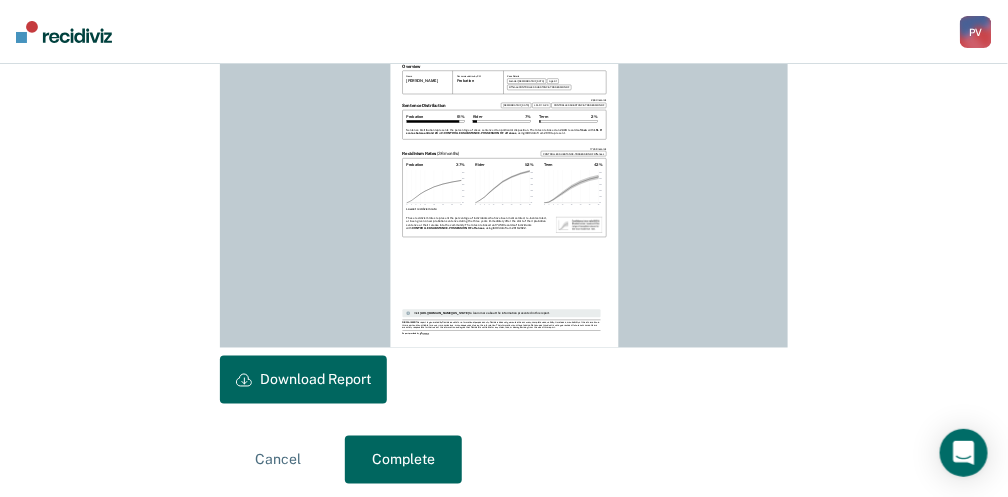 scroll, scrollTop: 642, scrollLeft: 0, axis: vertical 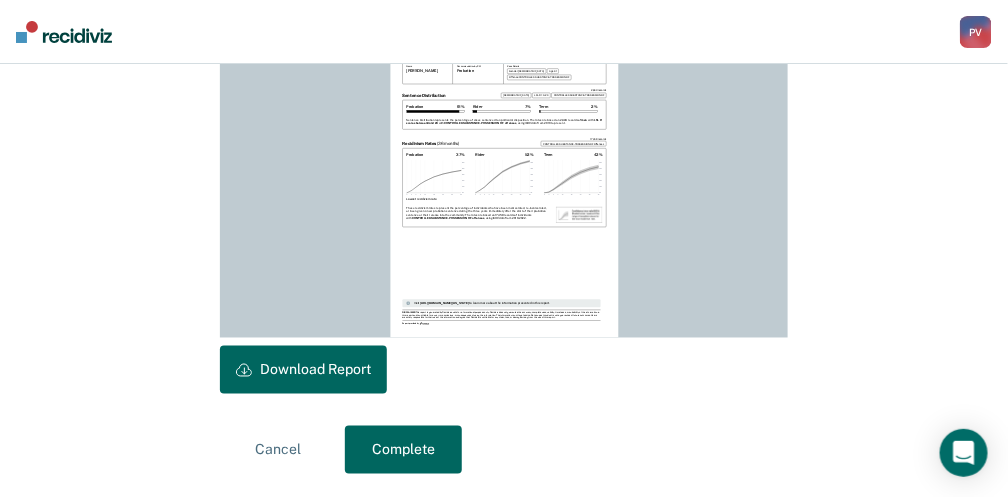 click on "Download Report" at bounding box center [303, 370] 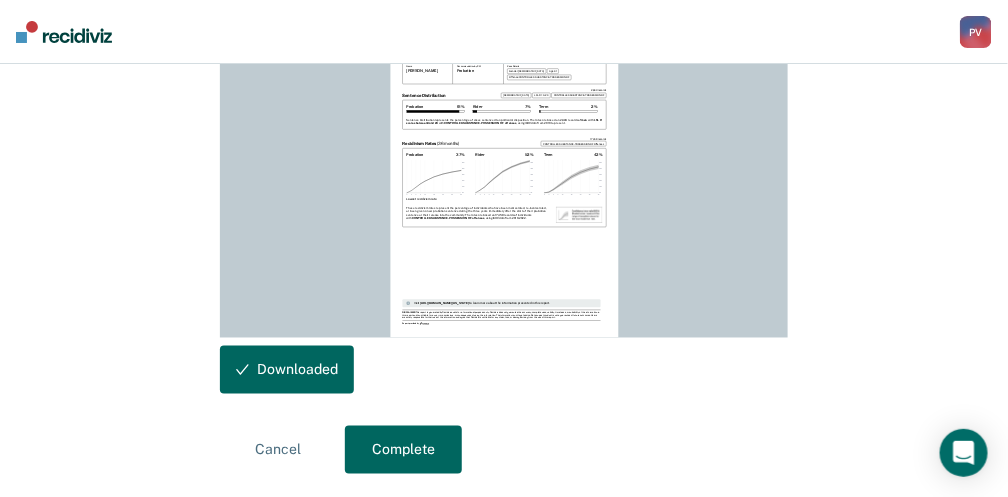 scroll, scrollTop: 0, scrollLeft: 0, axis: both 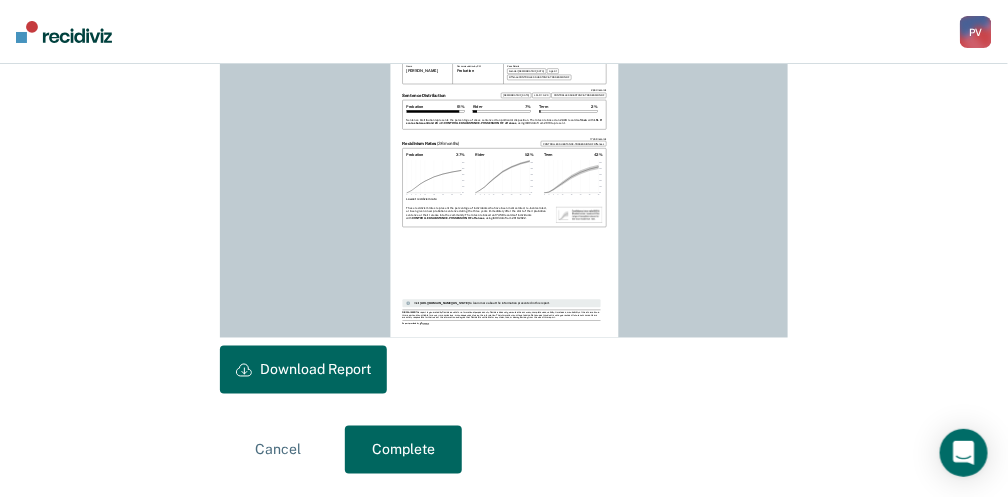 click on "Complete" at bounding box center (403, 450) 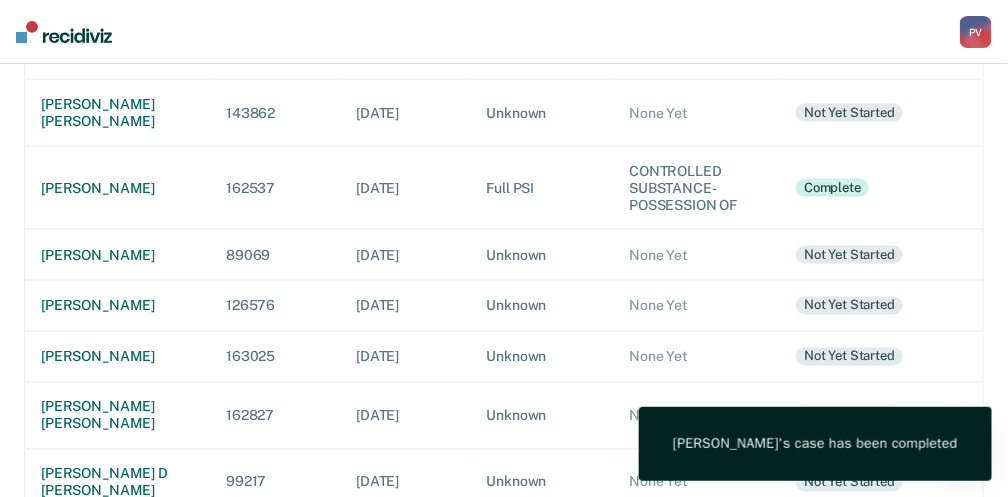 scroll, scrollTop: 0, scrollLeft: 0, axis: both 